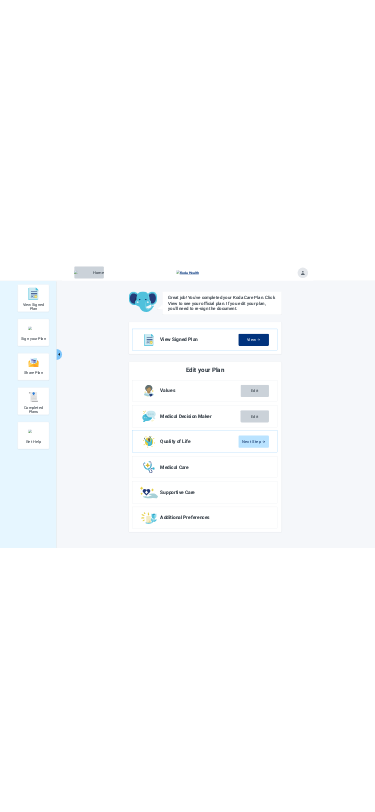 scroll, scrollTop: 0, scrollLeft: 0, axis: both 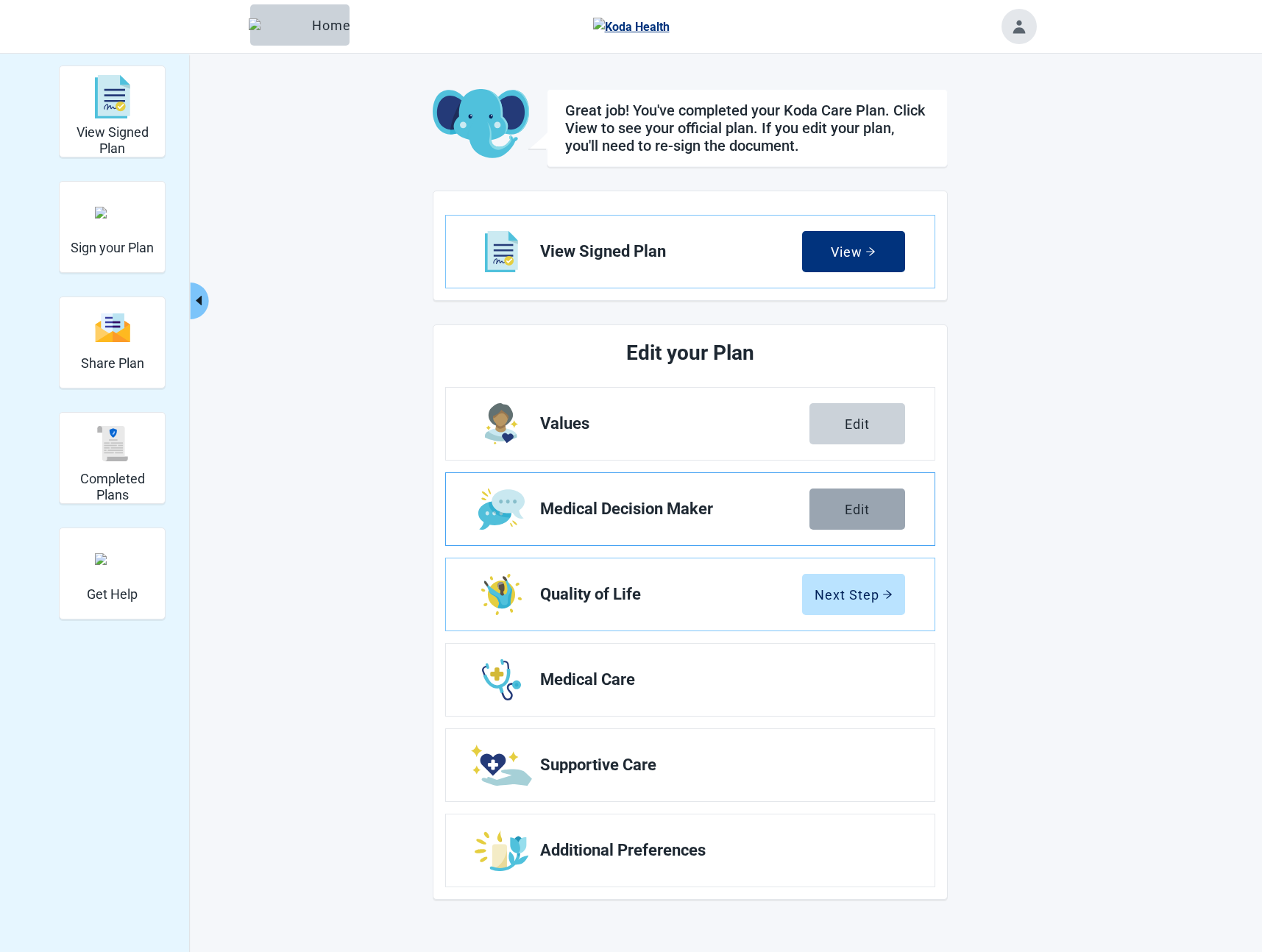 click on "Edit" at bounding box center (857, 509) 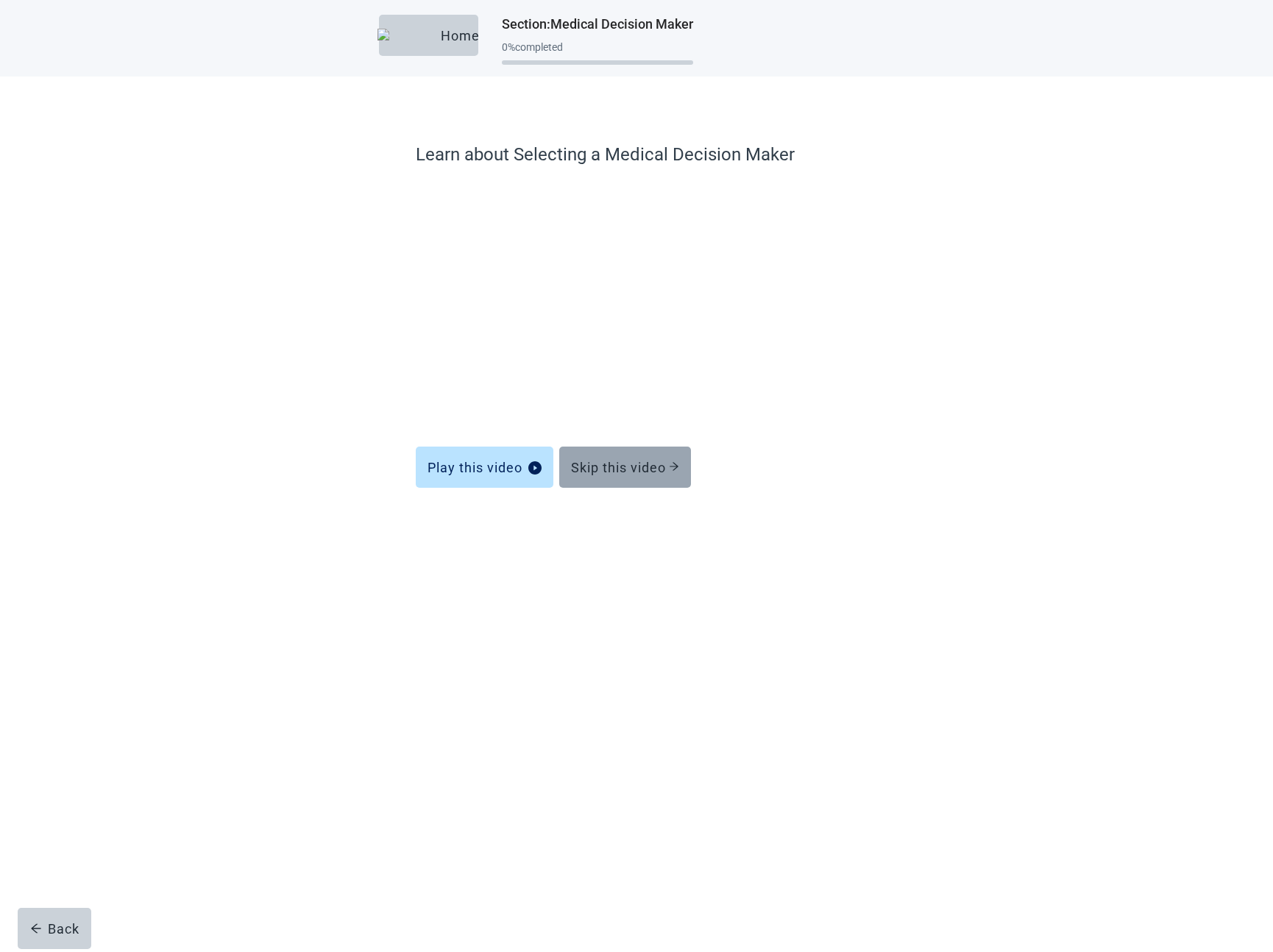 click on "Skip this video" at bounding box center (625, 467) 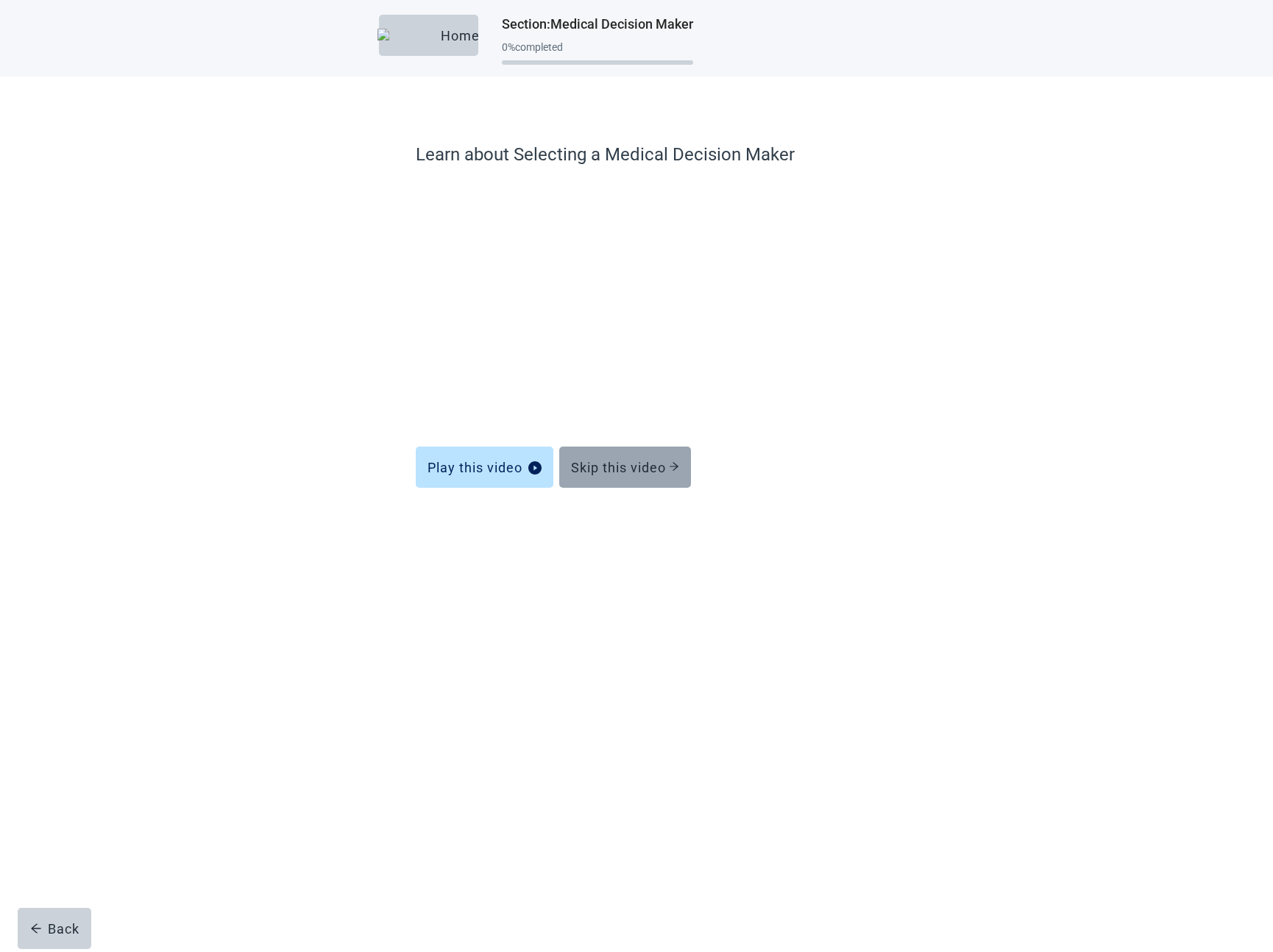 click on "Skip this video" at bounding box center (625, 467) 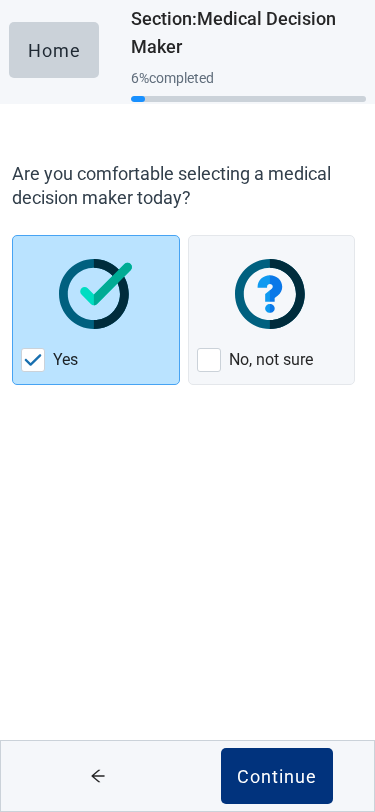 click on "Home" at bounding box center [54, 50] 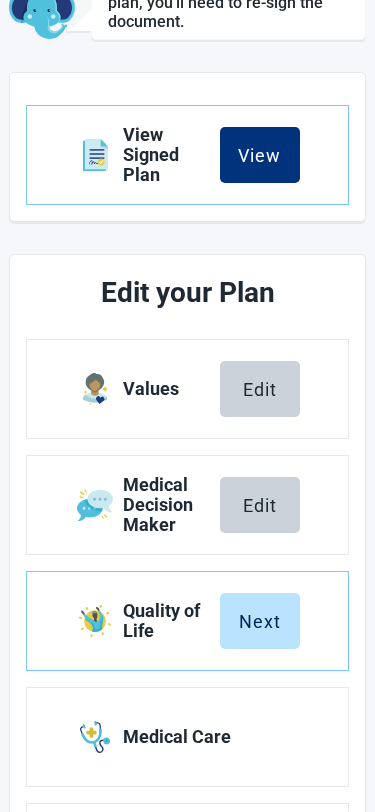 scroll, scrollTop: 196, scrollLeft: 0, axis: vertical 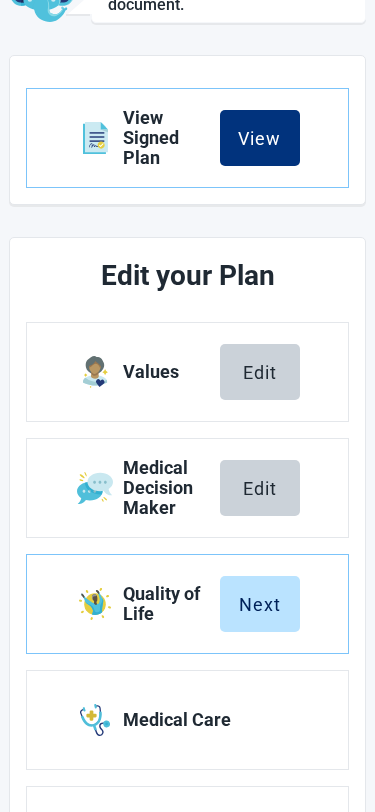 click on "Edit" at bounding box center (260, 488) 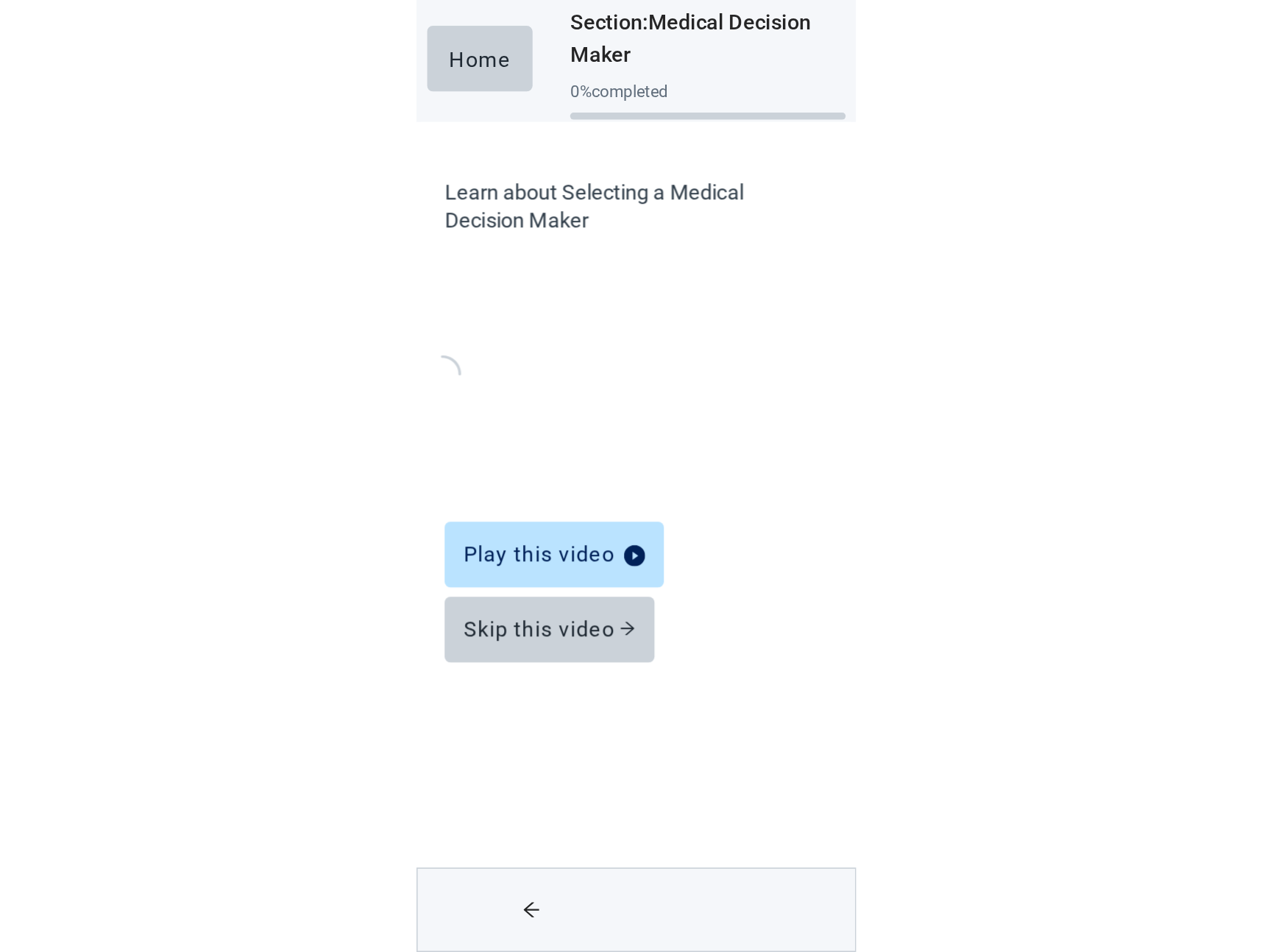 scroll, scrollTop: 0, scrollLeft: 0, axis: both 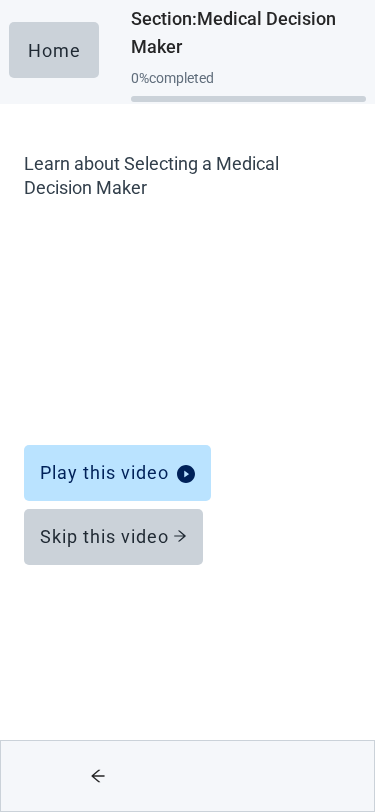 click on "Skip this video" at bounding box center [113, 537] 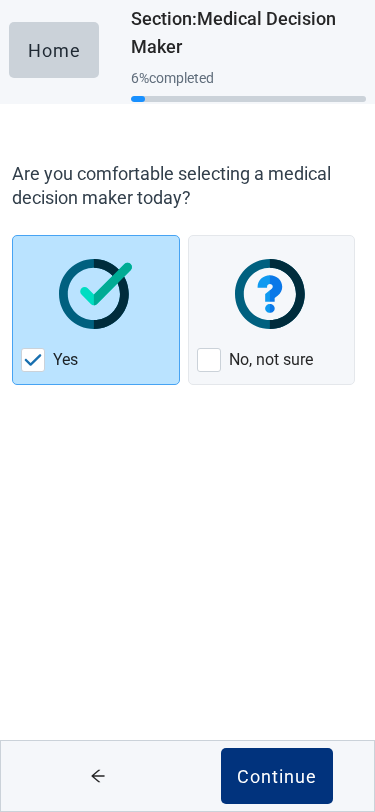 click on "Continue" at bounding box center [277, 776] 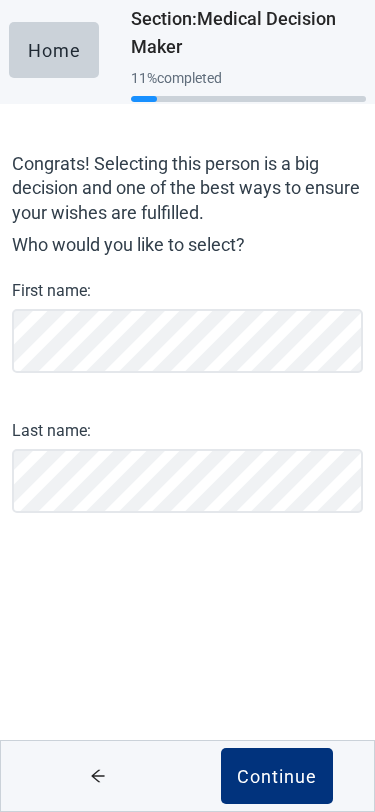 click on "Continue" at bounding box center (277, 776) 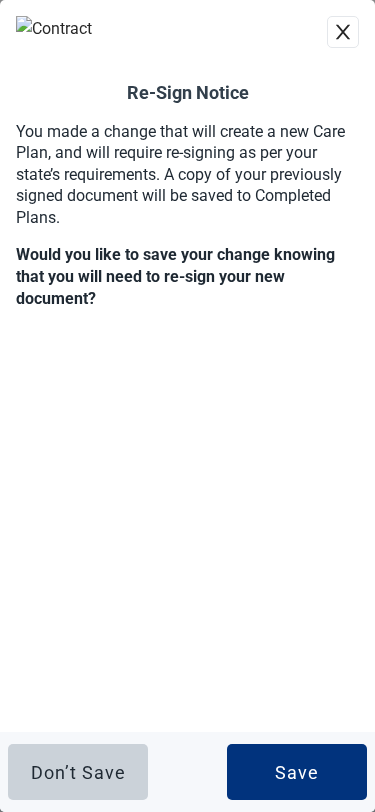 click on "Save" at bounding box center (297, 772) 